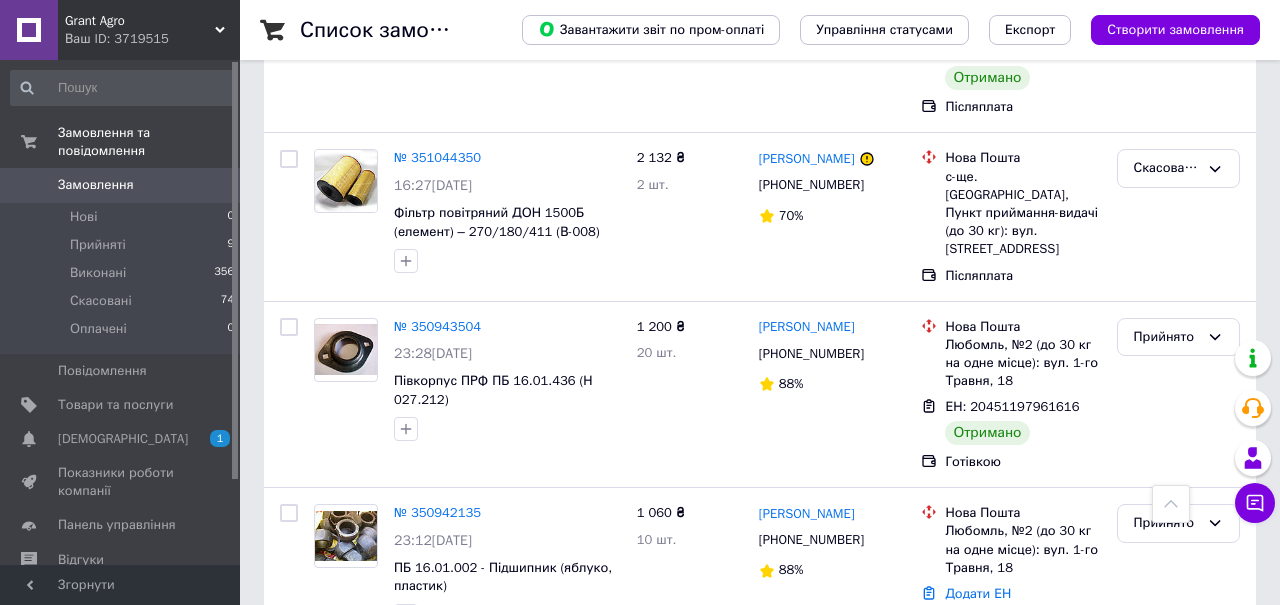 scroll, scrollTop: 676, scrollLeft: 0, axis: vertical 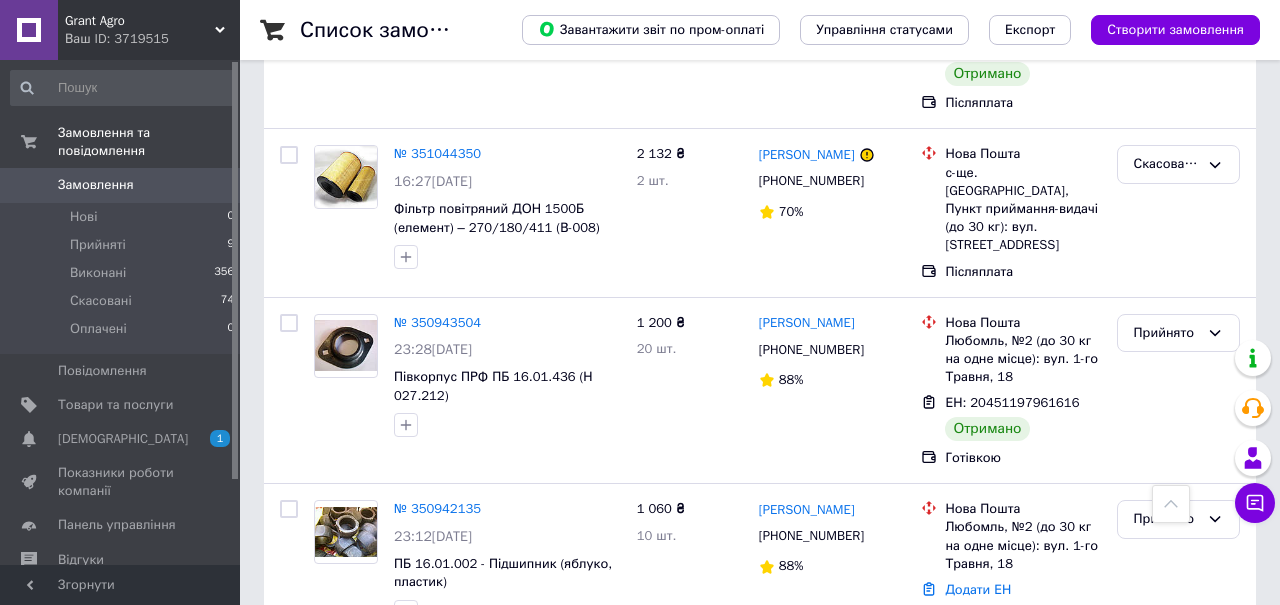 click on "Прийнято" at bounding box center [1166, 333] 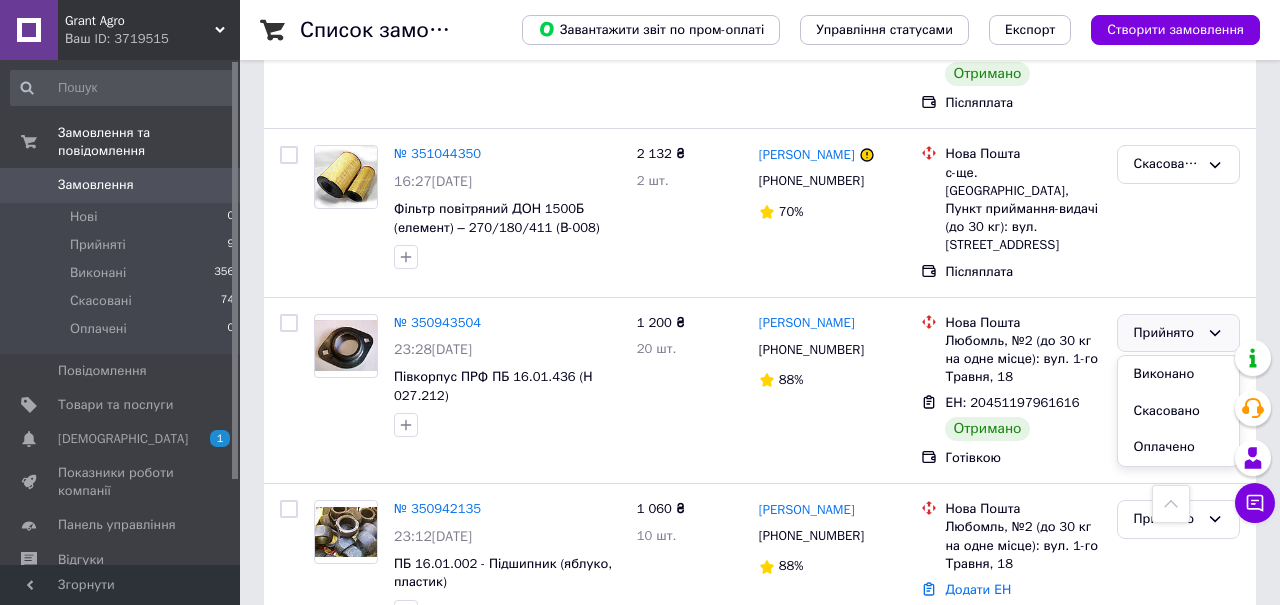 click on "Виконано" at bounding box center [1178, 374] 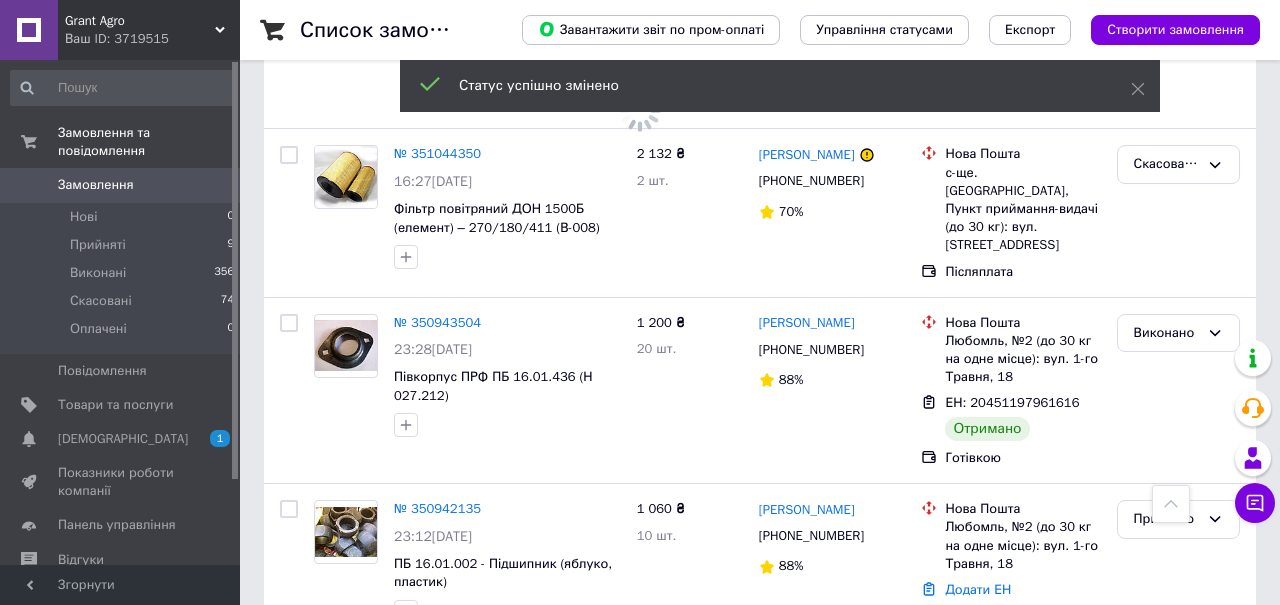 click on "Прийнято" at bounding box center [1166, 519] 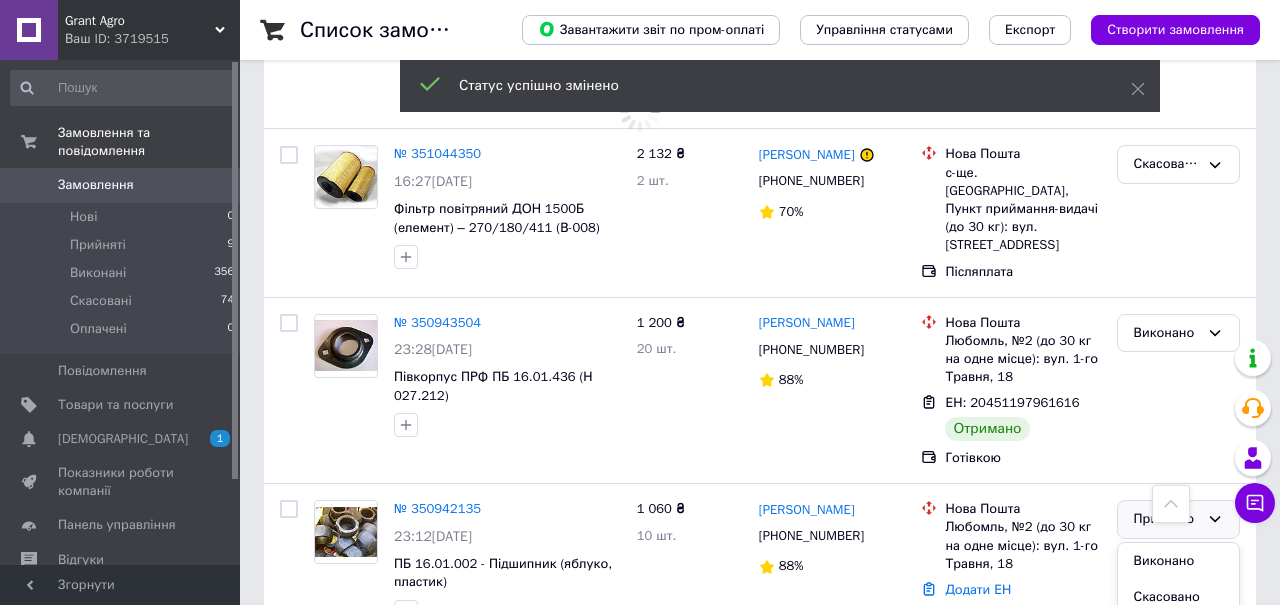 click on "Виконано" at bounding box center [1178, 561] 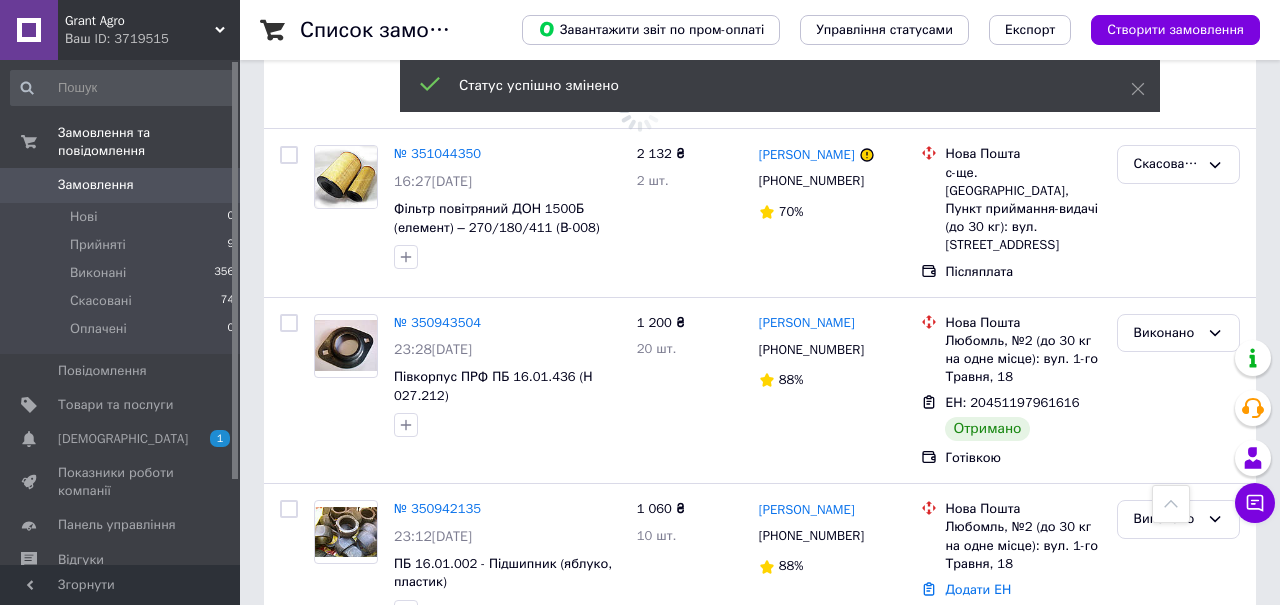 click on "[DEMOGRAPHIC_DATA]" at bounding box center (123, 439) 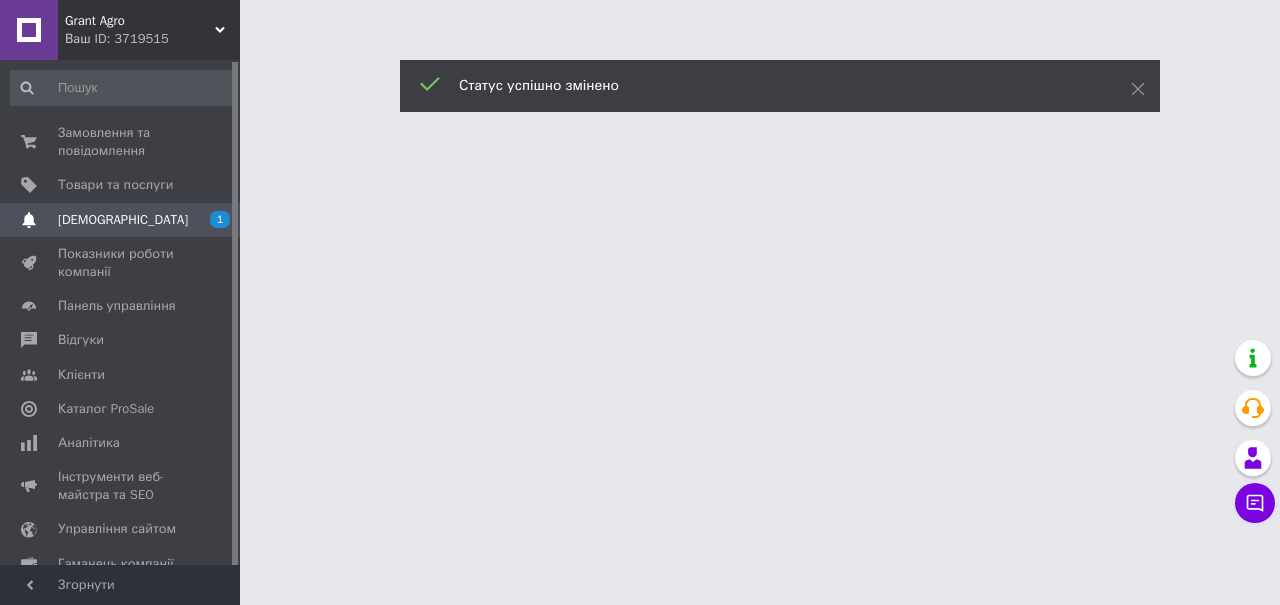 scroll, scrollTop: 0, scrollLeft: 0, axis: both 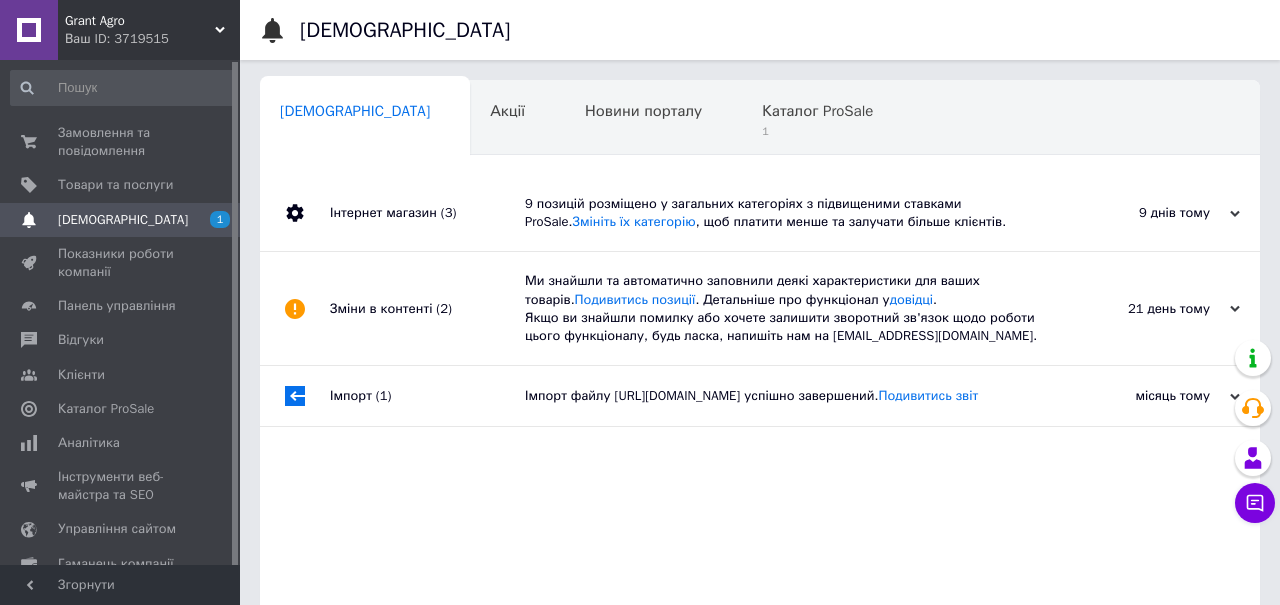 click on "1" at bounding box center [817, 131] 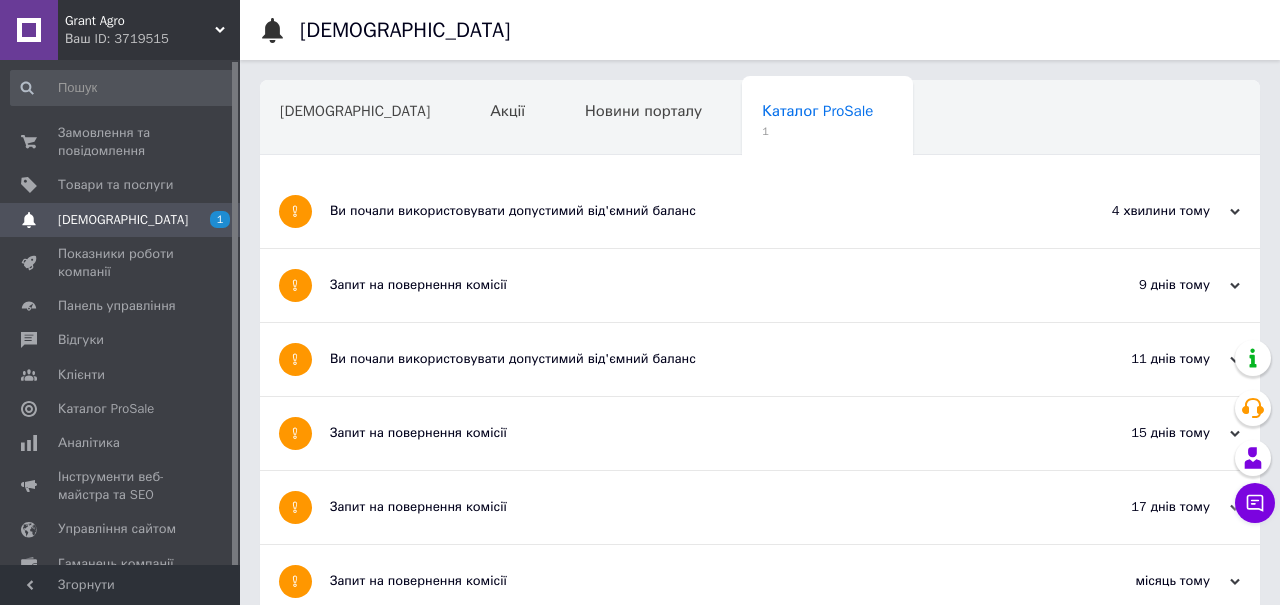 click on "Ви почали використовувати допустимий від'ємний баланс" at bounding box center [685, 211] 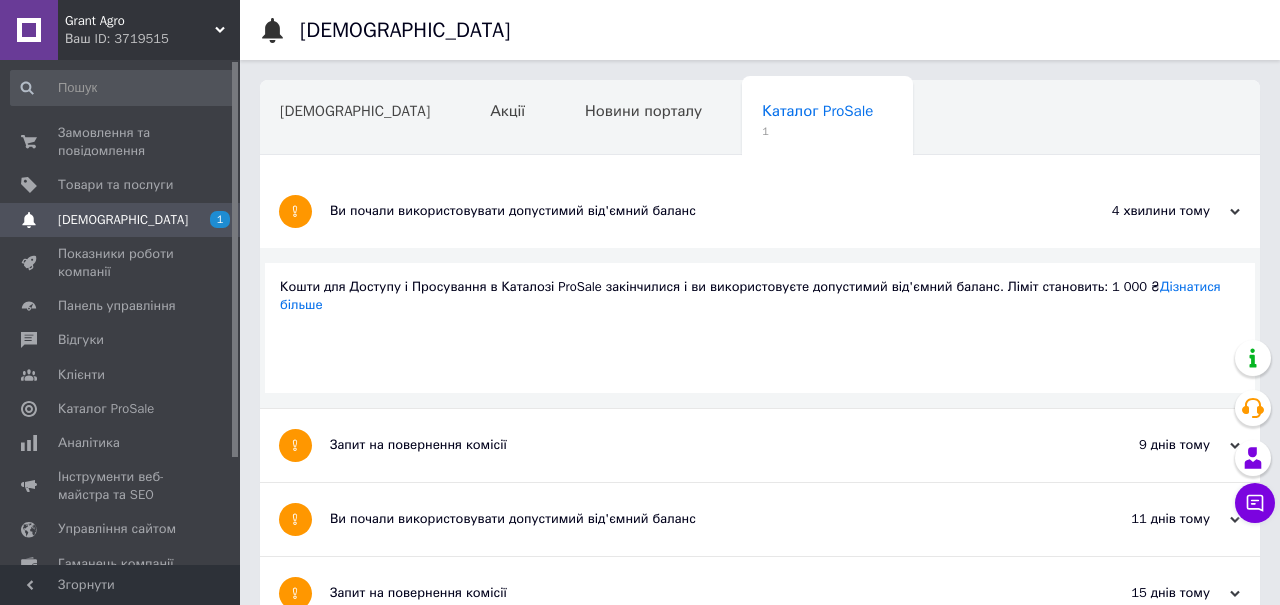click on "Замовлення та повідомлення" at bounding box center [121, 142] 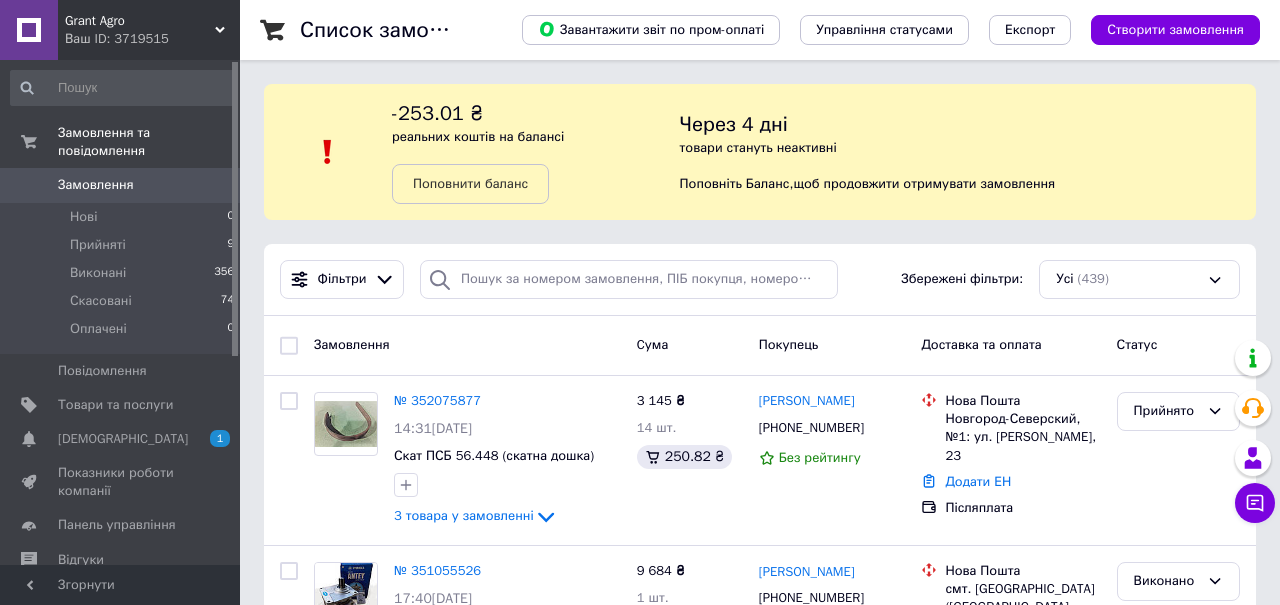 click on "№ 352075877" at bounding box center [437, 400] 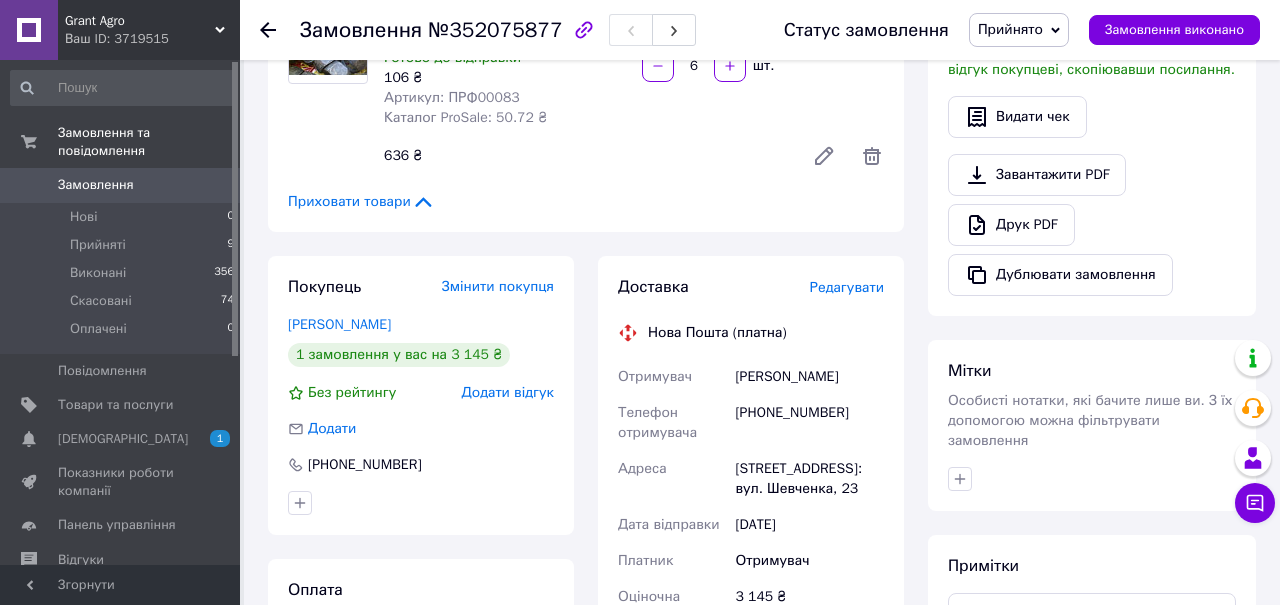 scroll, scrollTop: 584, scrollLeft: 0, axis: vertical 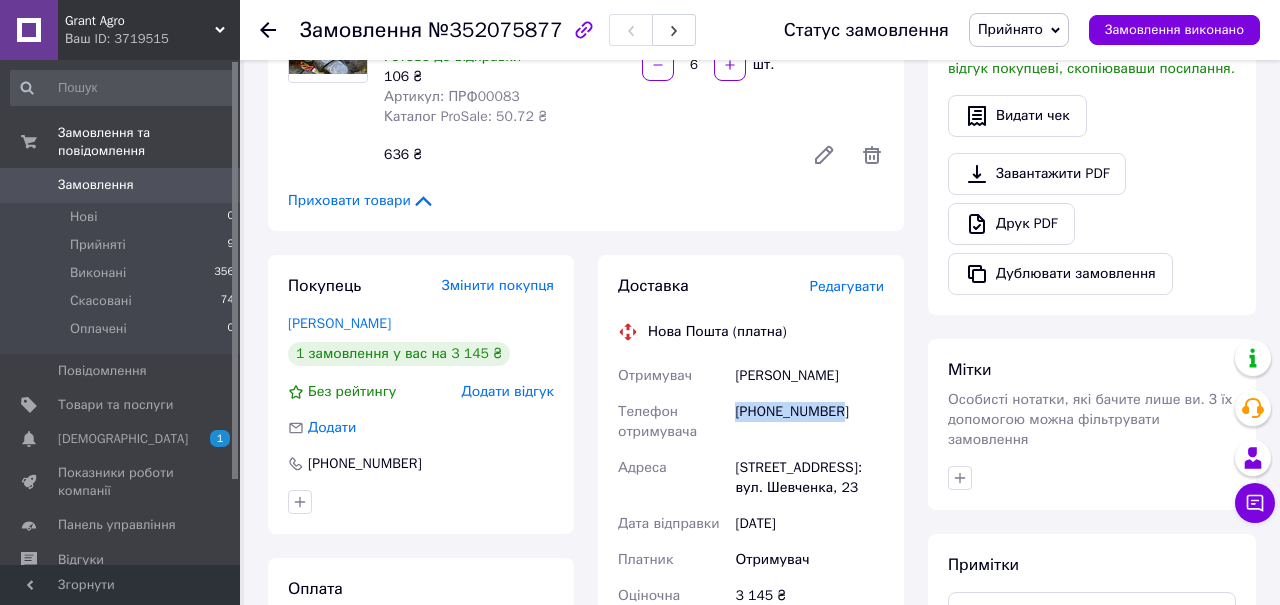 copy on "[PHONE_NUMBER]" 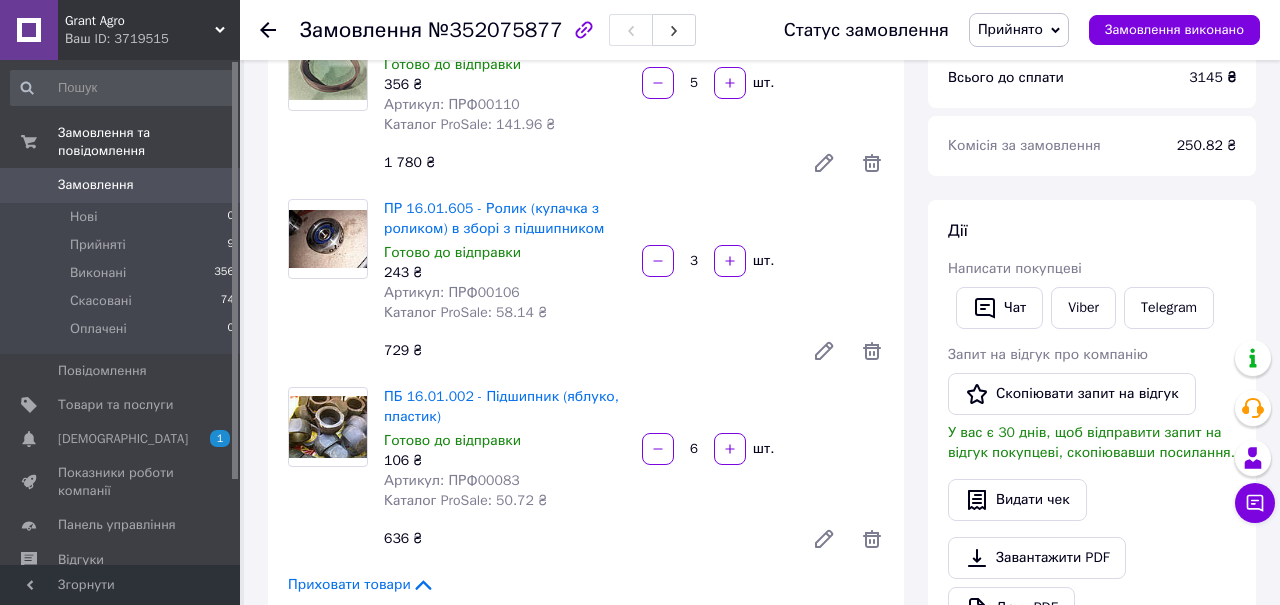 scroll, scrollTop: 0, scrollLeft: 0, axis: both 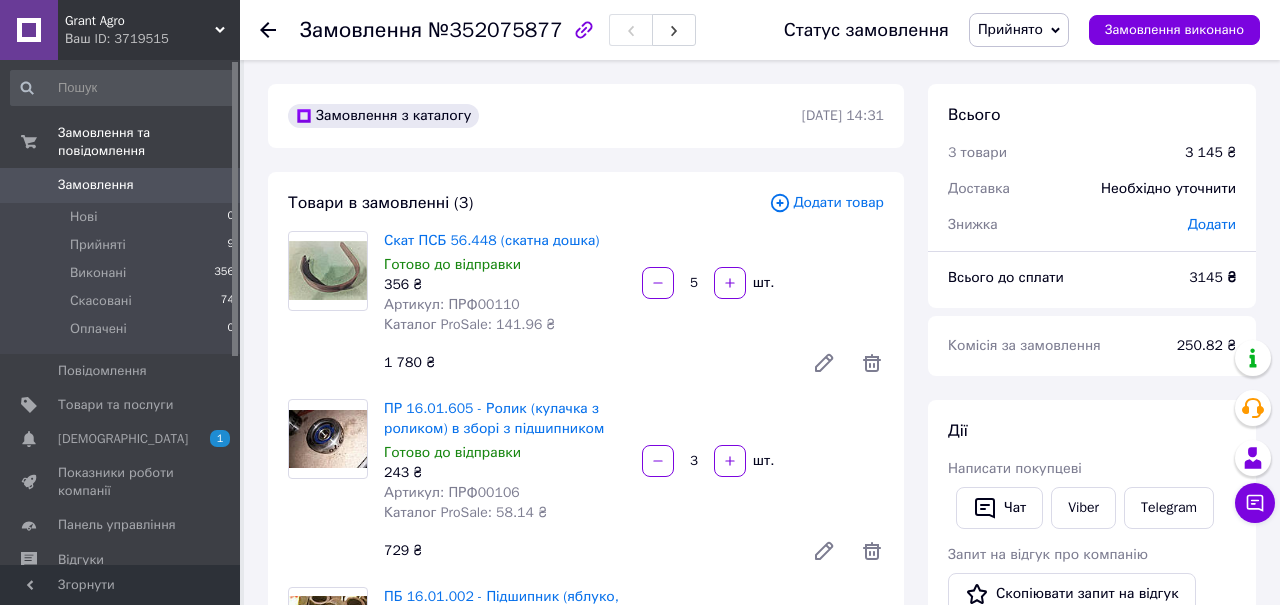 click on "Замовлення" at bounding box center (121, 185) 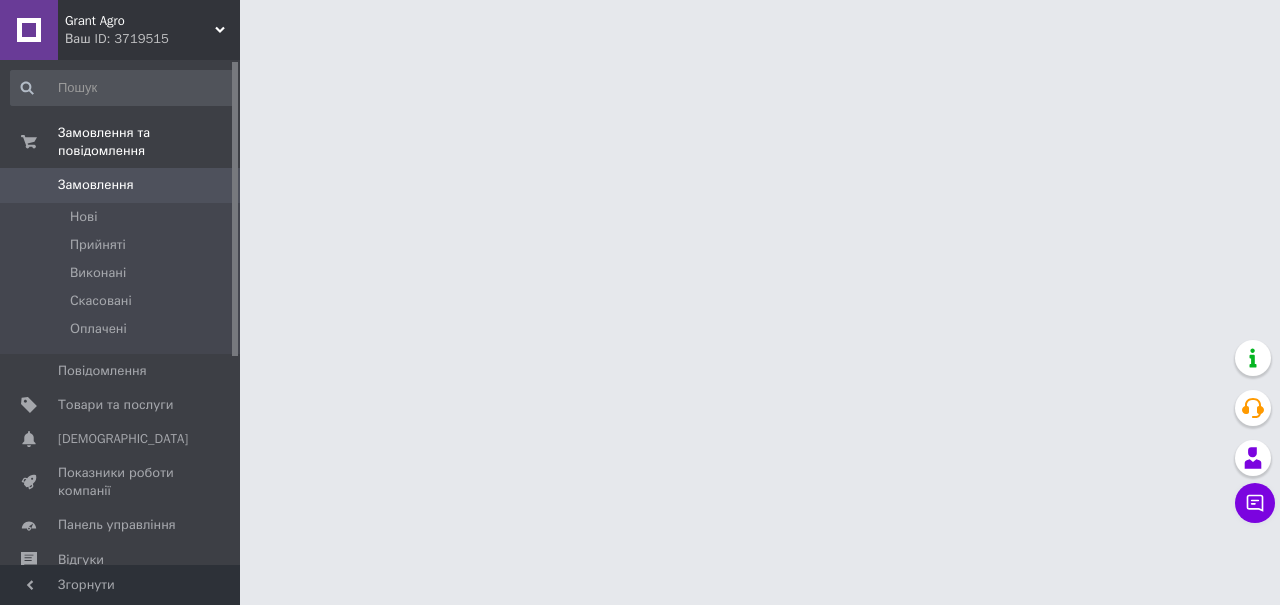 scroll, scrollTop: 0, scrollLeft: 0, axis: both 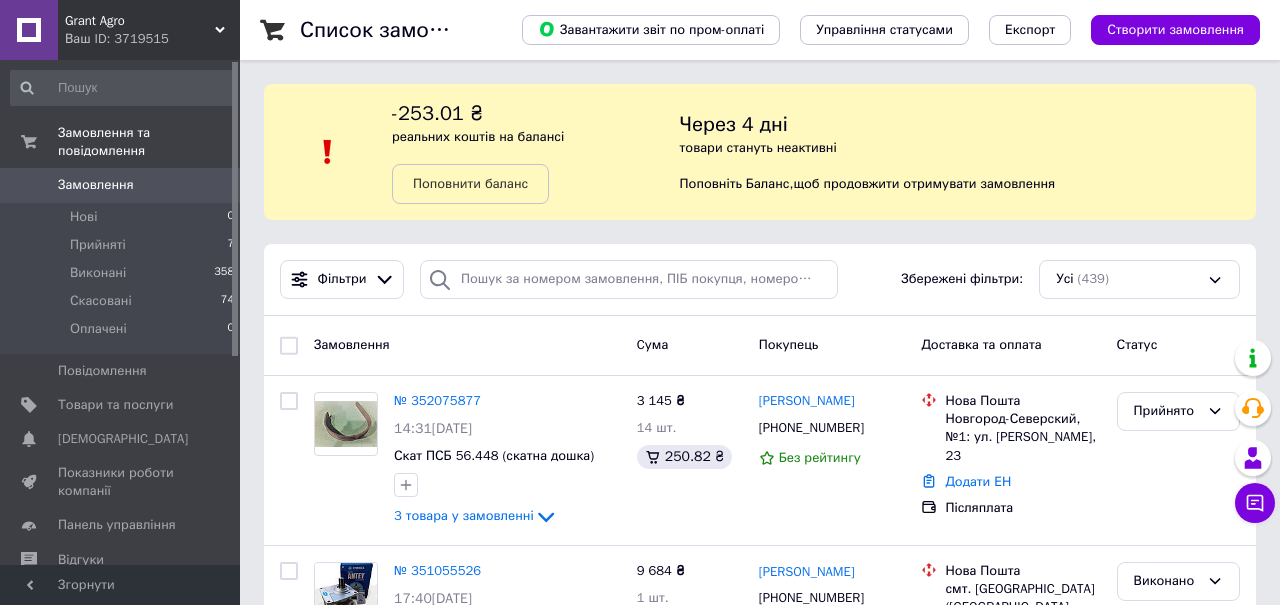 click on "Ваш ID: 3719515" at bounding box center [152, 39] 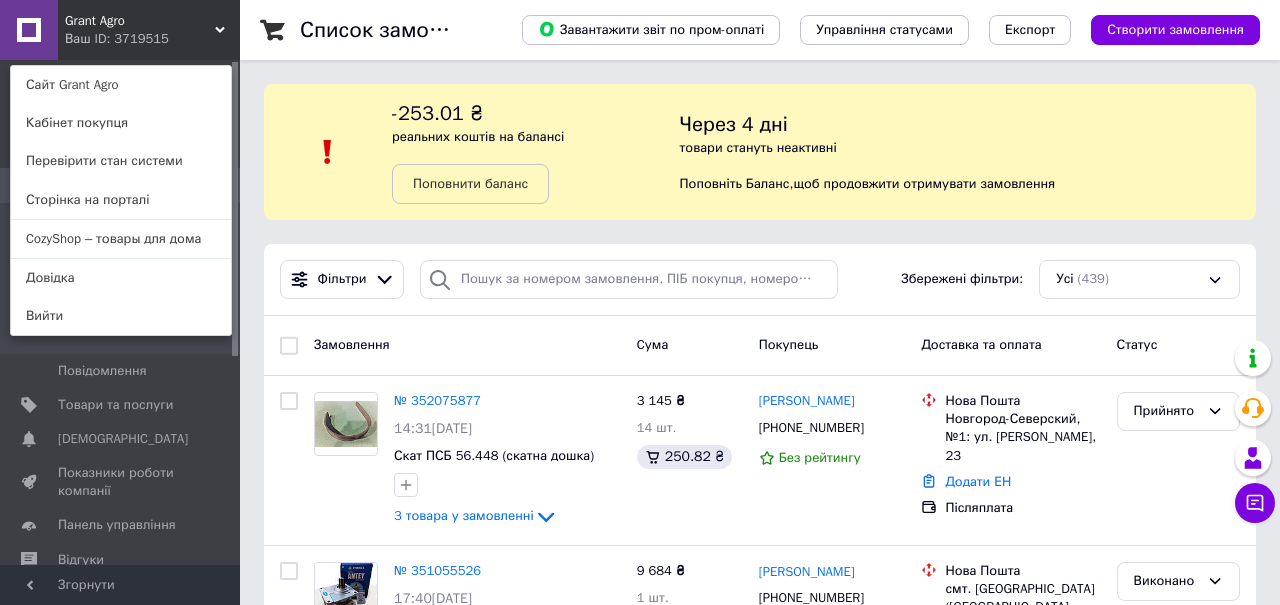 click on "Grant Agro Ваш ID: 3719515 Сайт Grant Agro Кабінет покупця Перевірити стан системи Сторінка на порталі CozyShop – товары для дома Довідка Вийти" at bounding box center (120, 30) 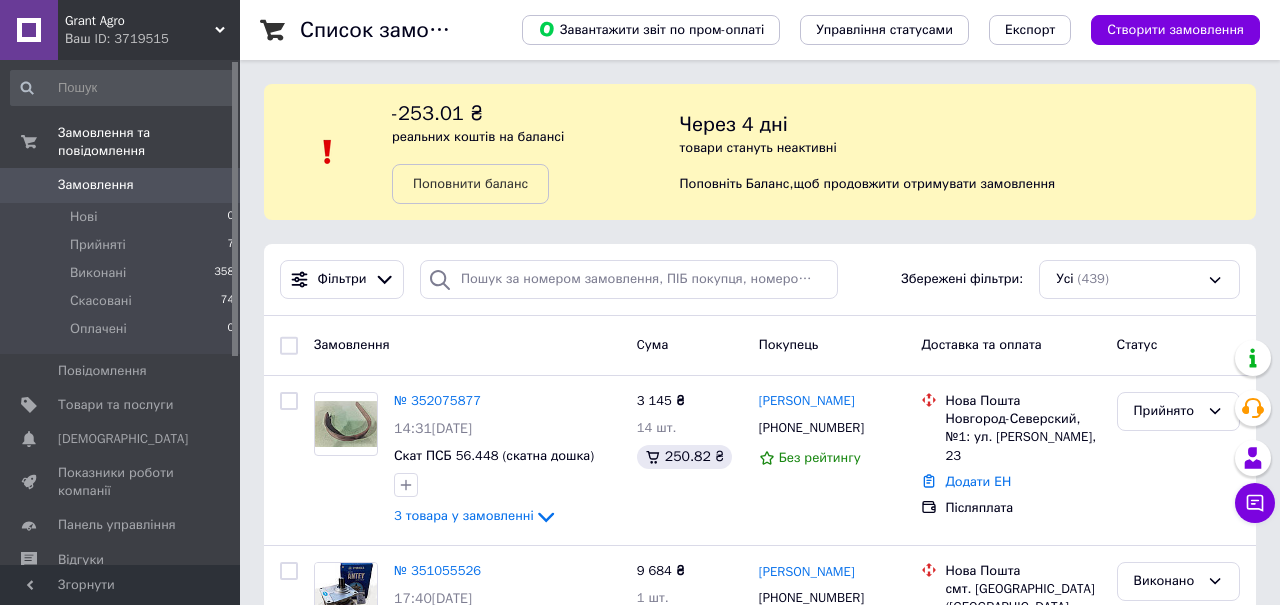 click on "Grant Agro" at bounding box center [140, 21] 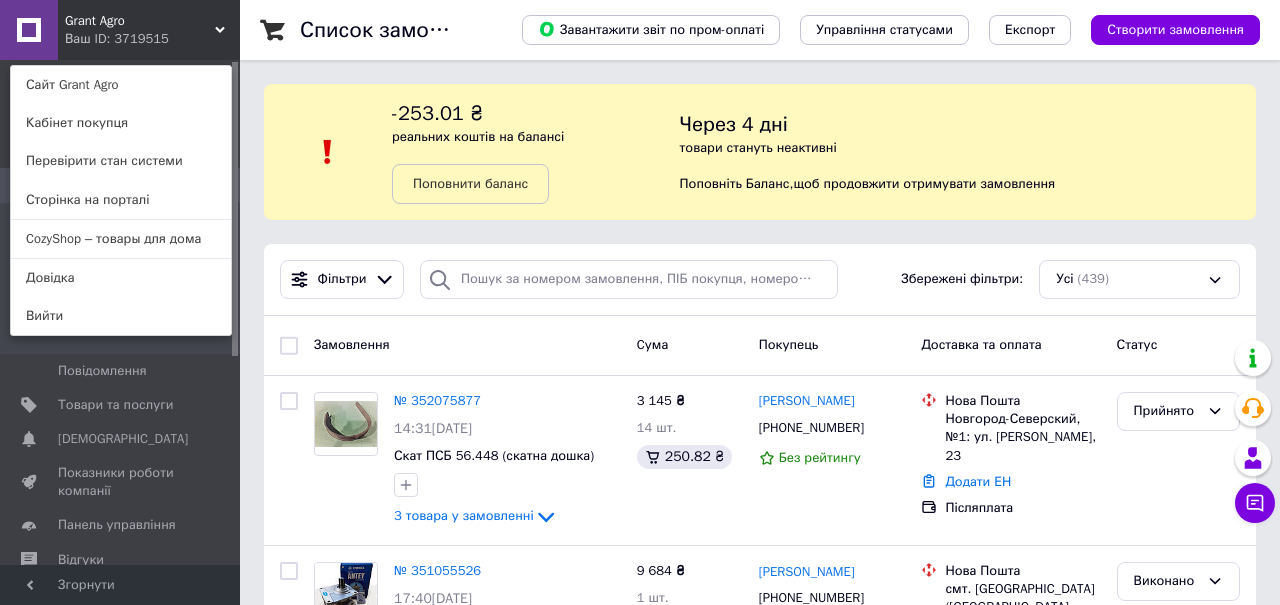 click on "CozyShop – товары для дома" at bounding box center [121, 239] 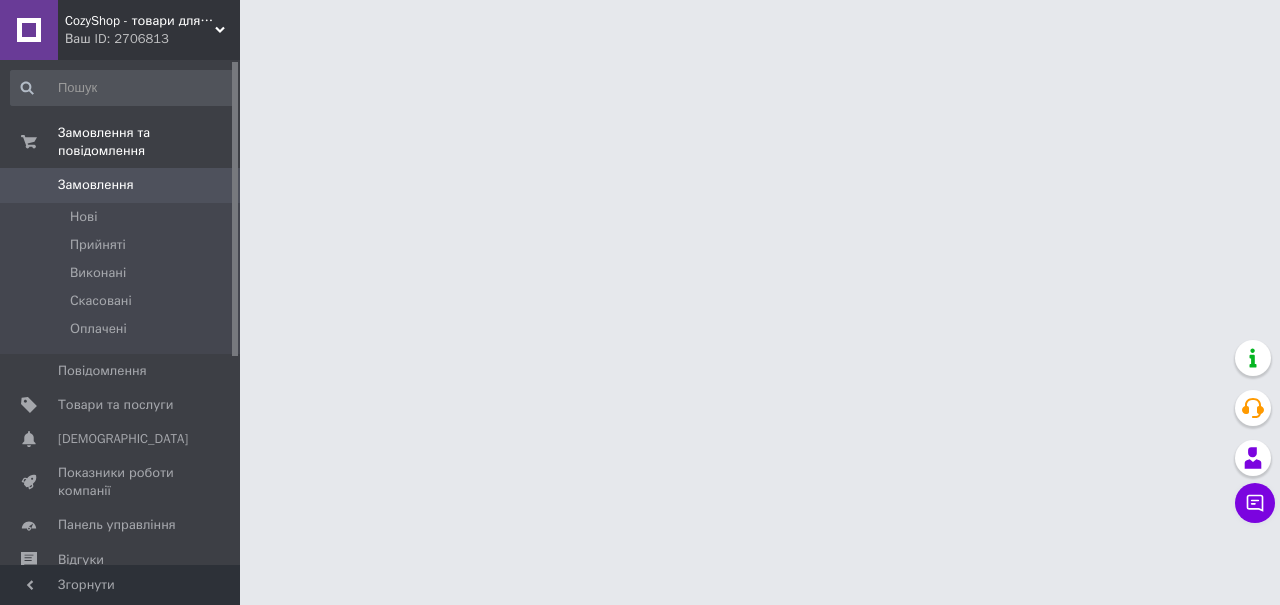 scroll, scrollTop: 0, scrollLeft: 0, axis: both 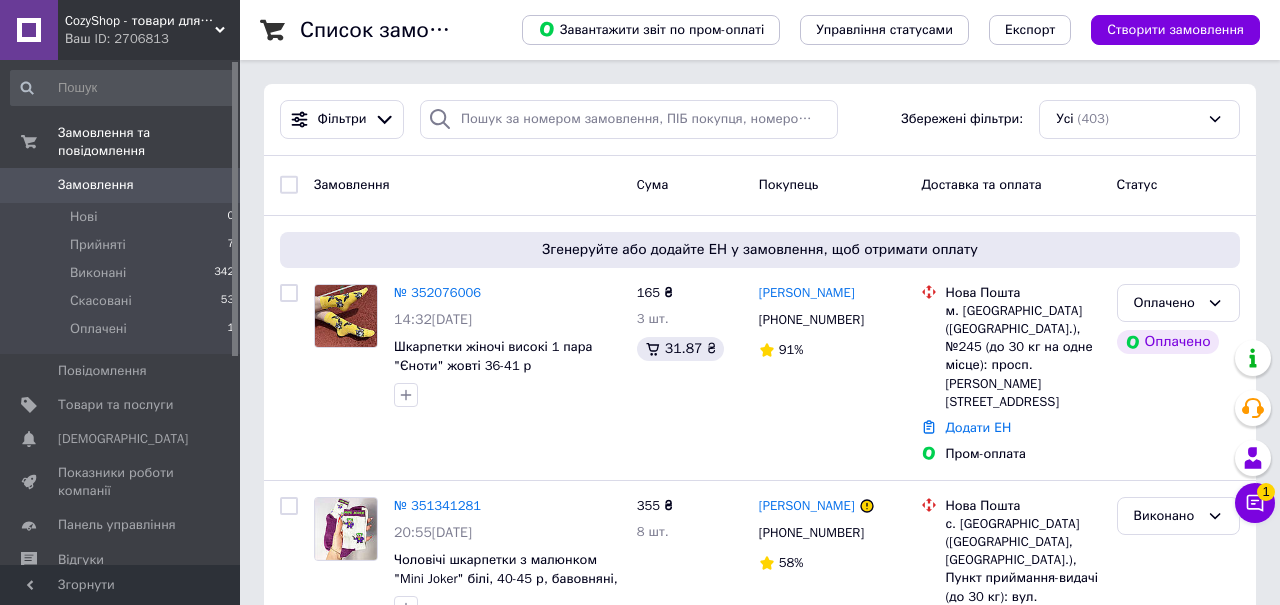 click on "№ 352076006" at bounding box center [437, 292] 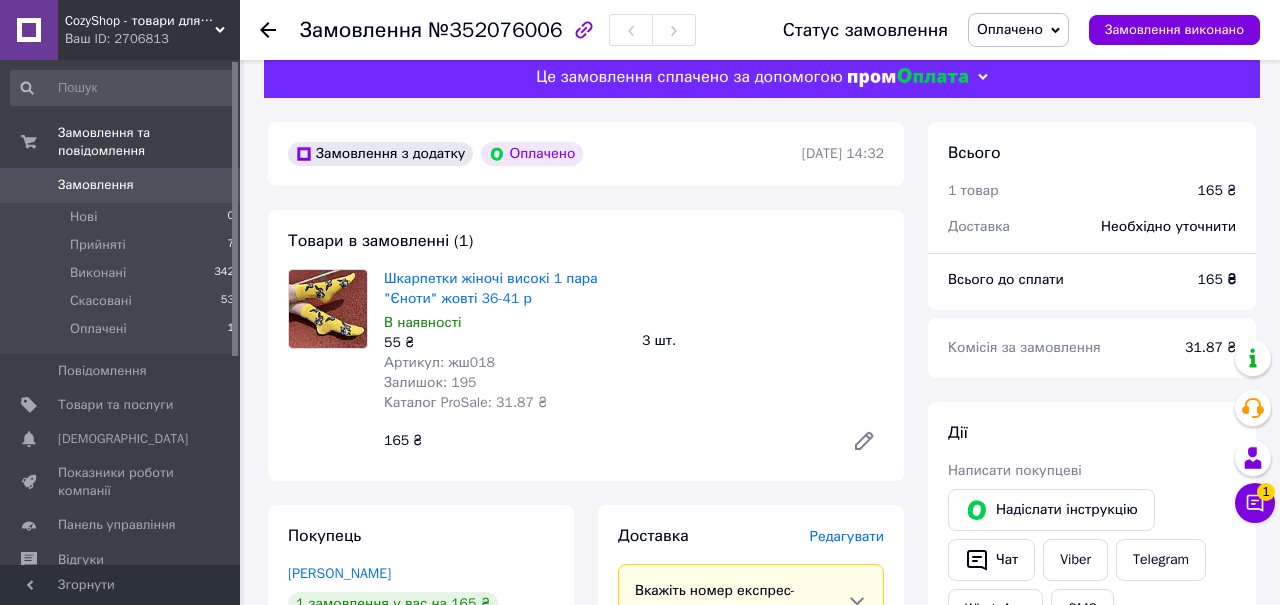 scroll, scrollTop: 0, scrollLeft: 0, axis: both 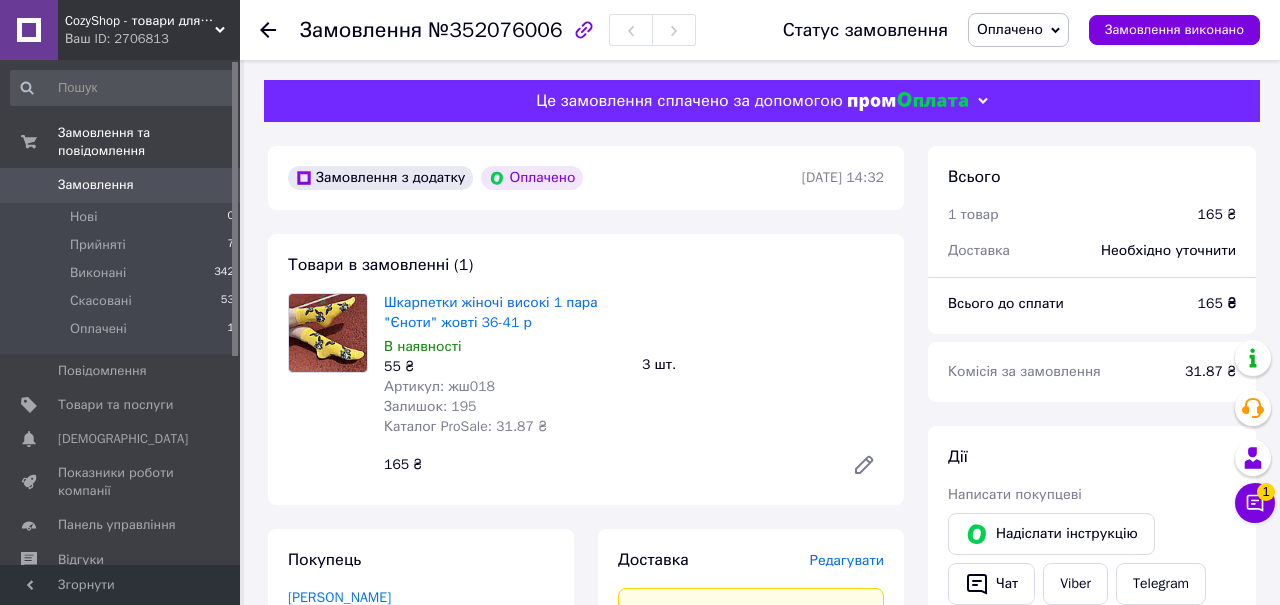click on "Оплачено" at bounding box center [1010, 29] 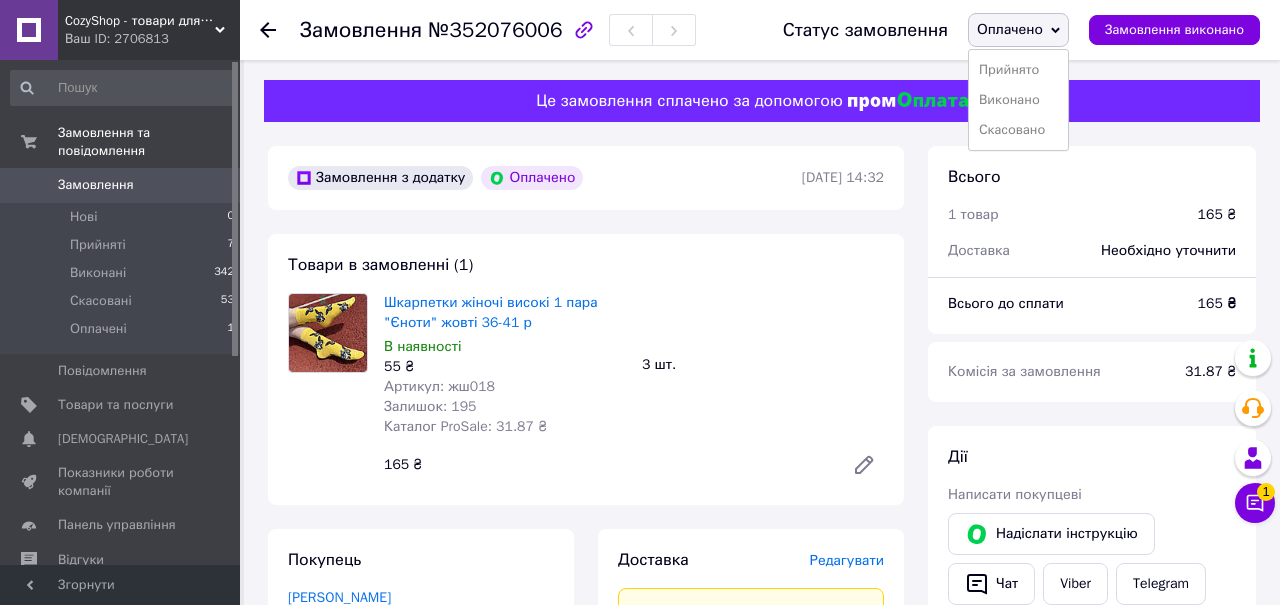 click on "Прийнято" at bounding box center (1018, 70) 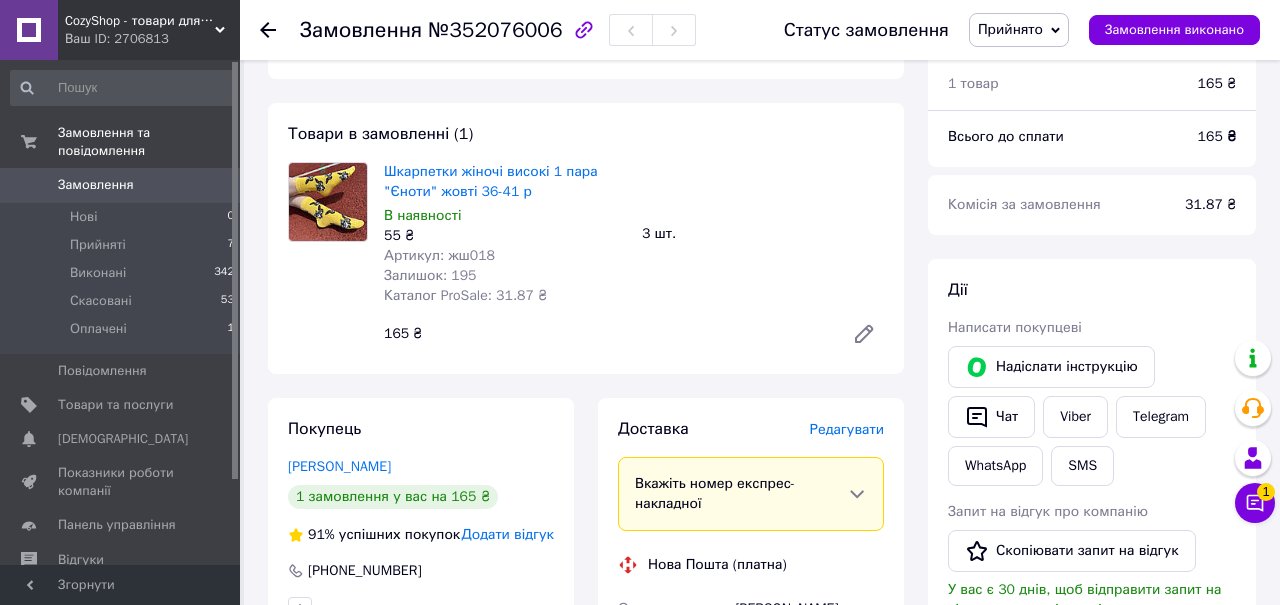 scroll, scrollTop: 0, scrollLeft: 0, axis: both 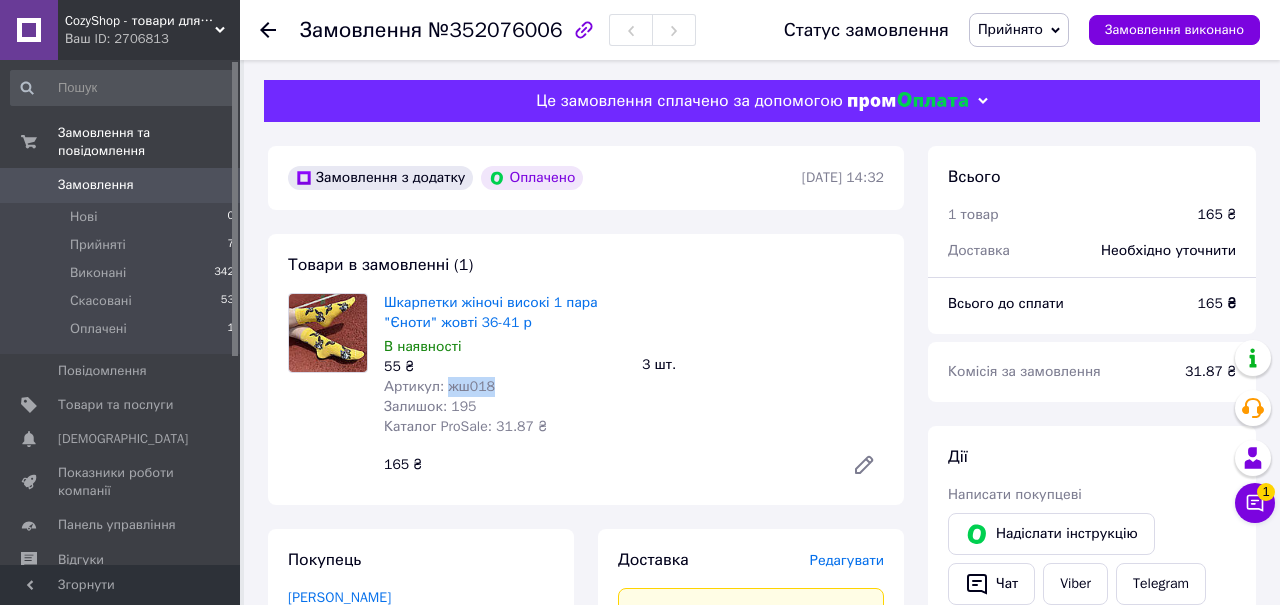 copy on "жш018" 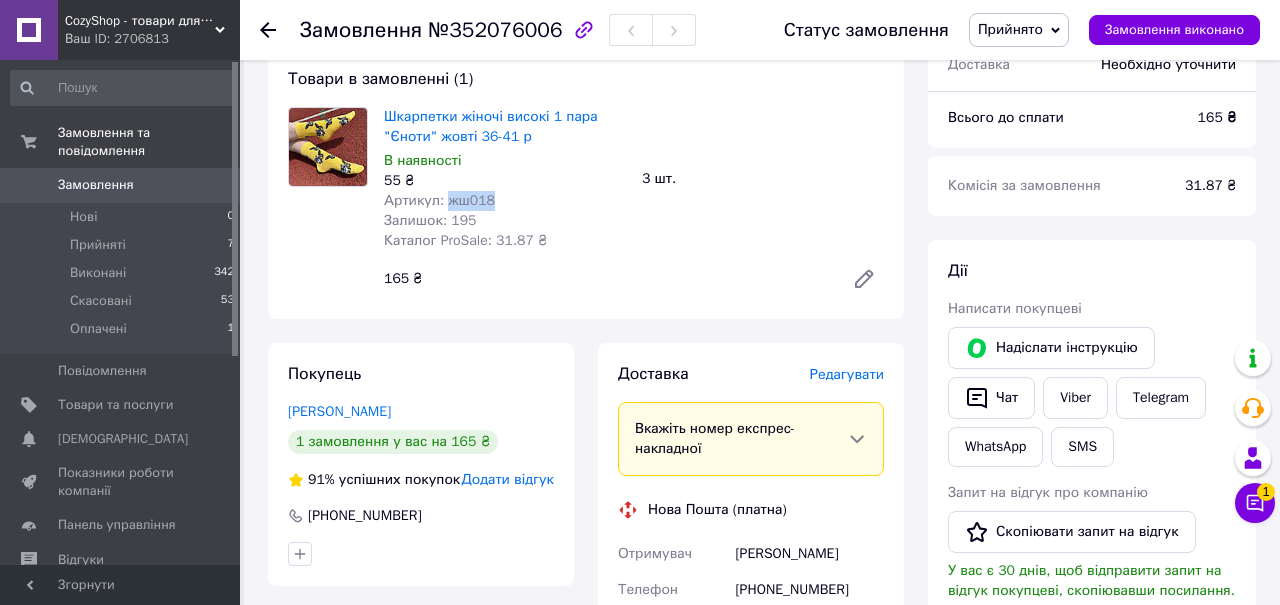 scroll, scrollTop: 204, scrollLeft: 0, axis: vertical 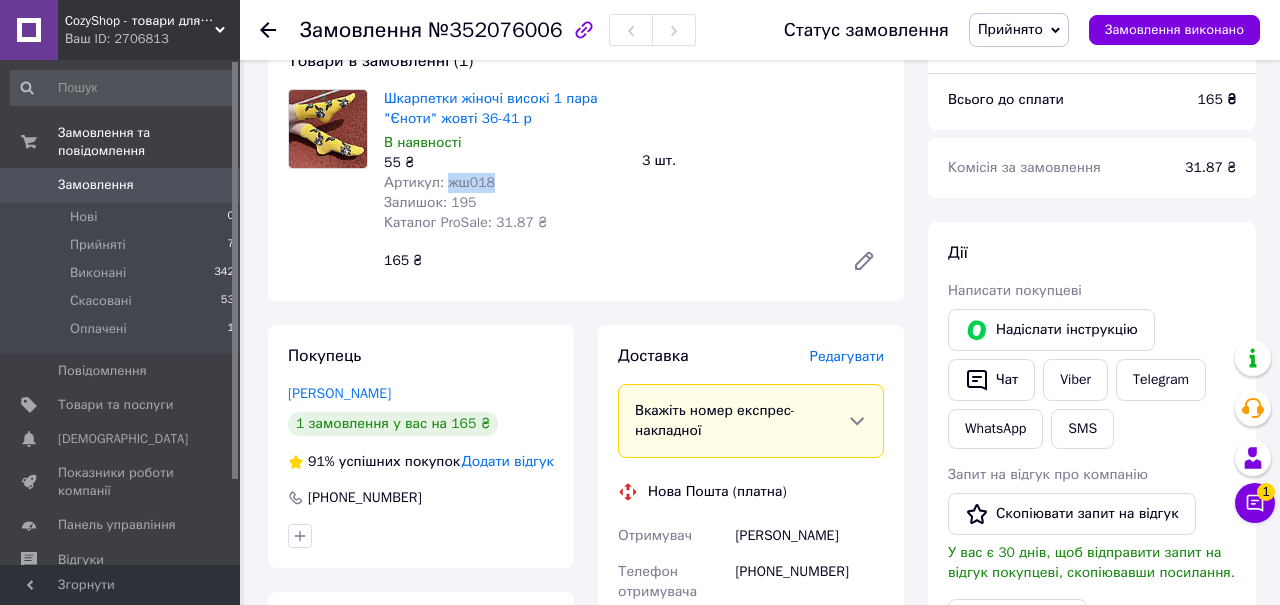 copy on "Захаров Николай" 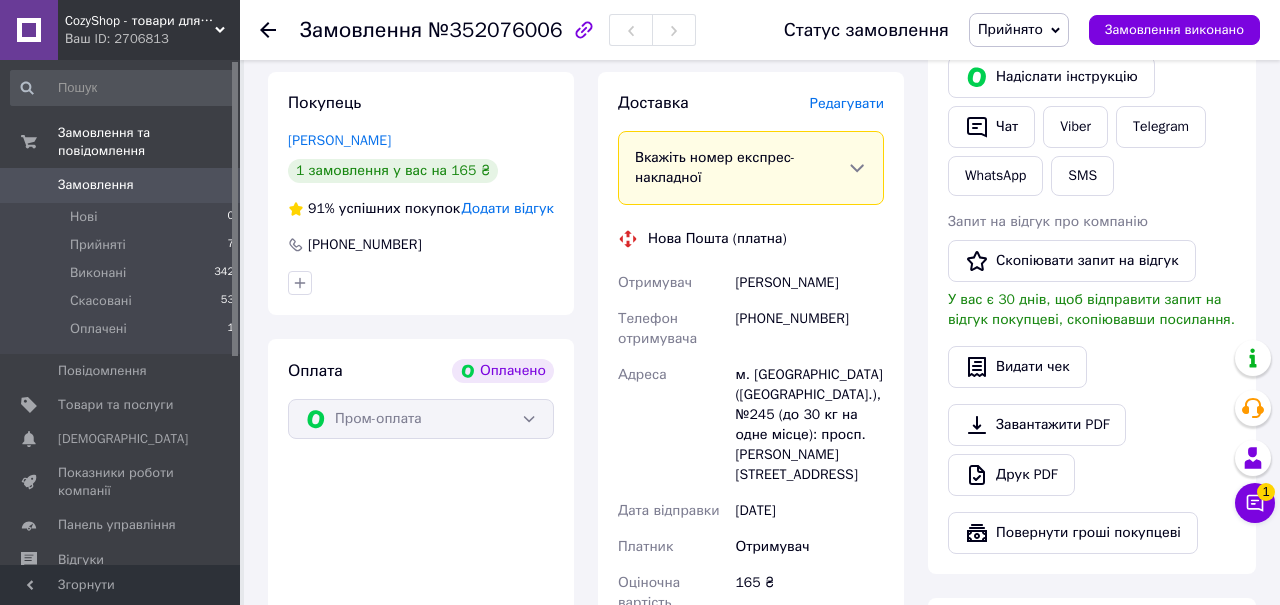 scroll, scrollTop: 459, scrollLeft: 0, axis: vertical 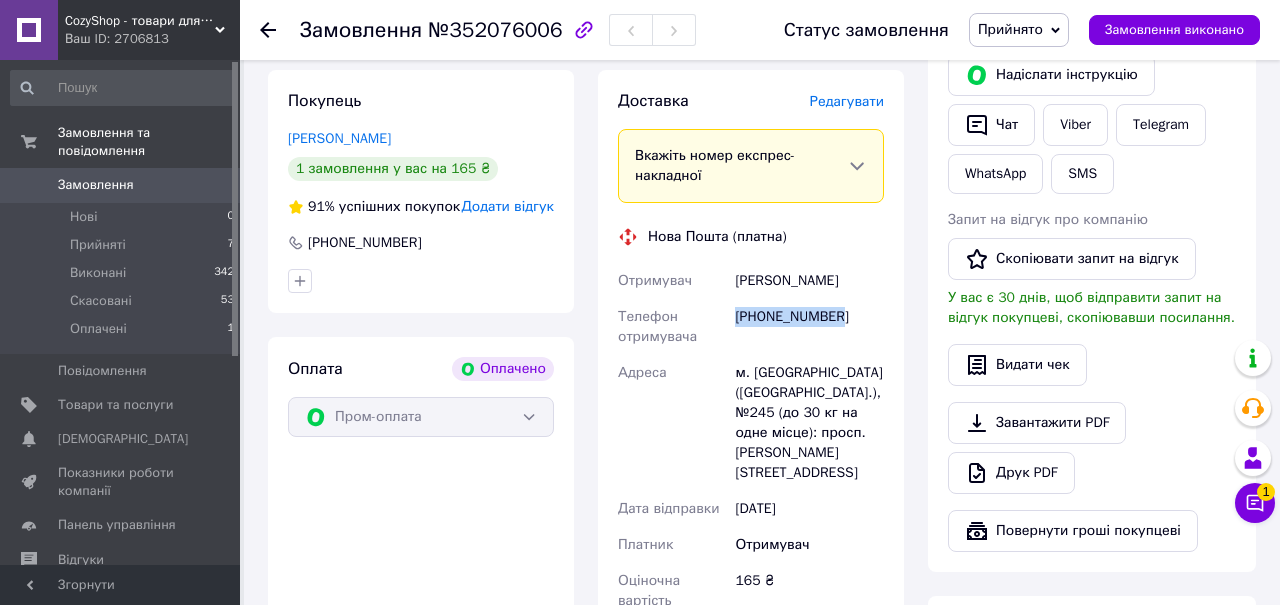 copy on "+380962744526" 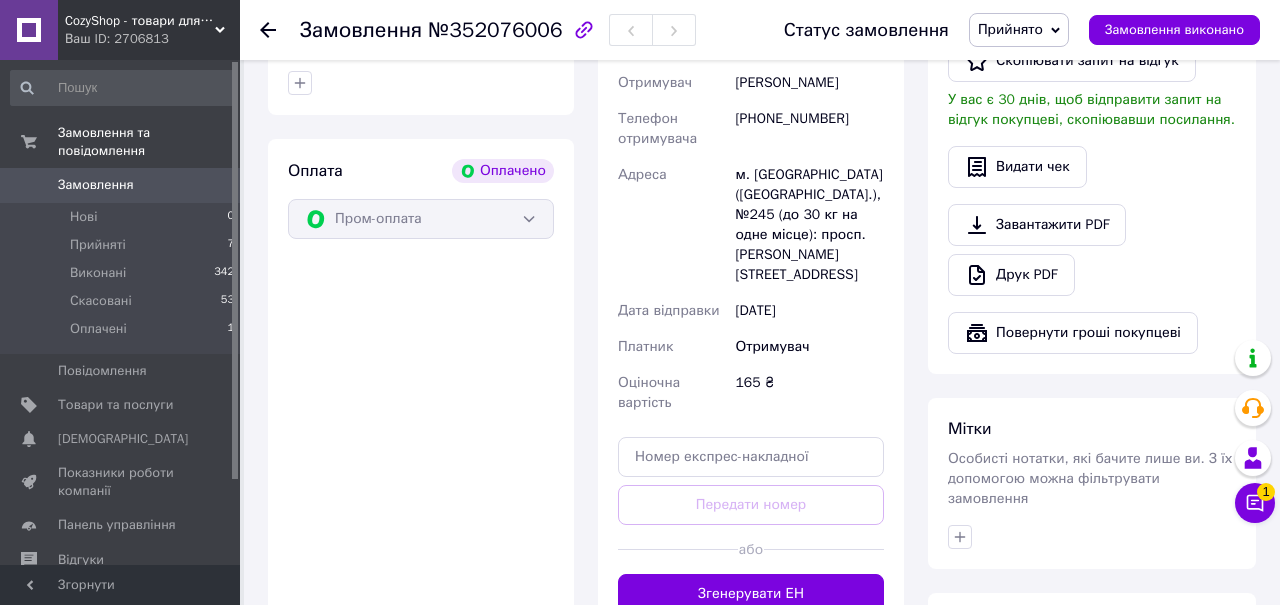 scroll, scrollTop: 647, scrollLeft: 0, axis: vertical 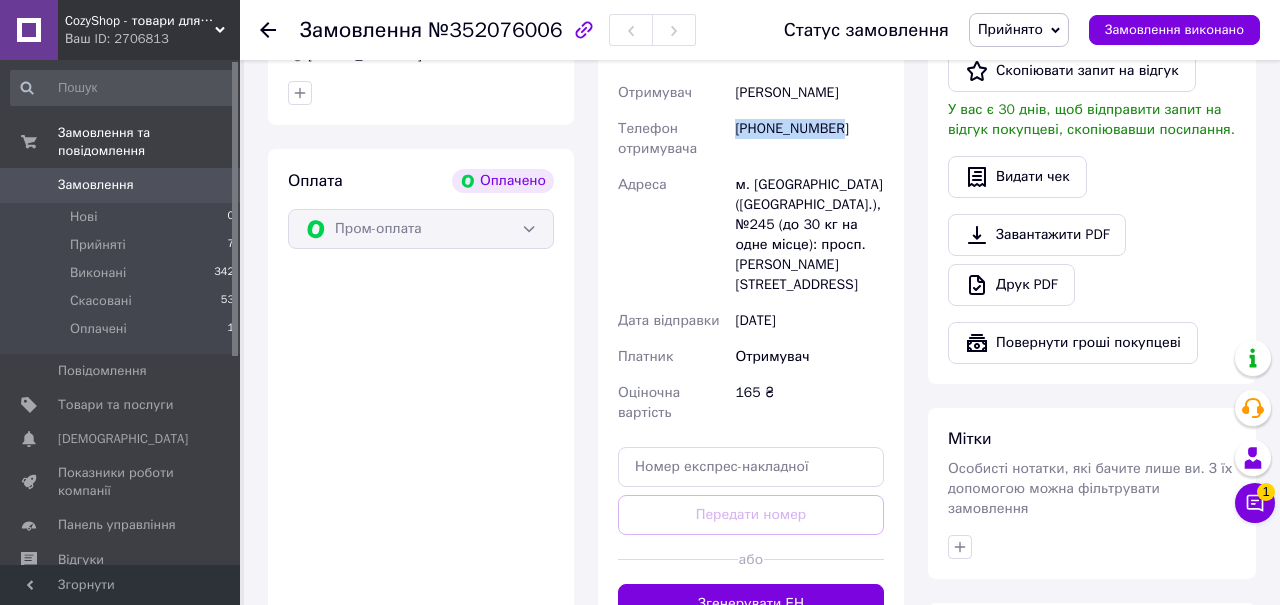 copy on "+380962744526" 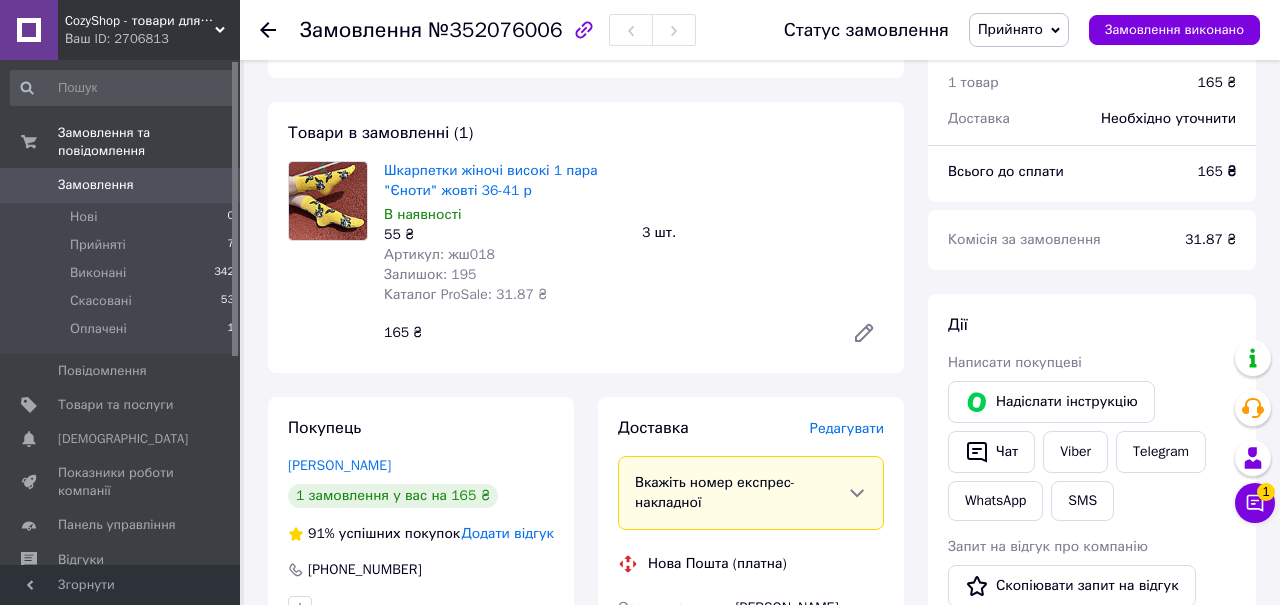 scroll, scrollTop: 132, scrollLeft: 0, axis: vertical 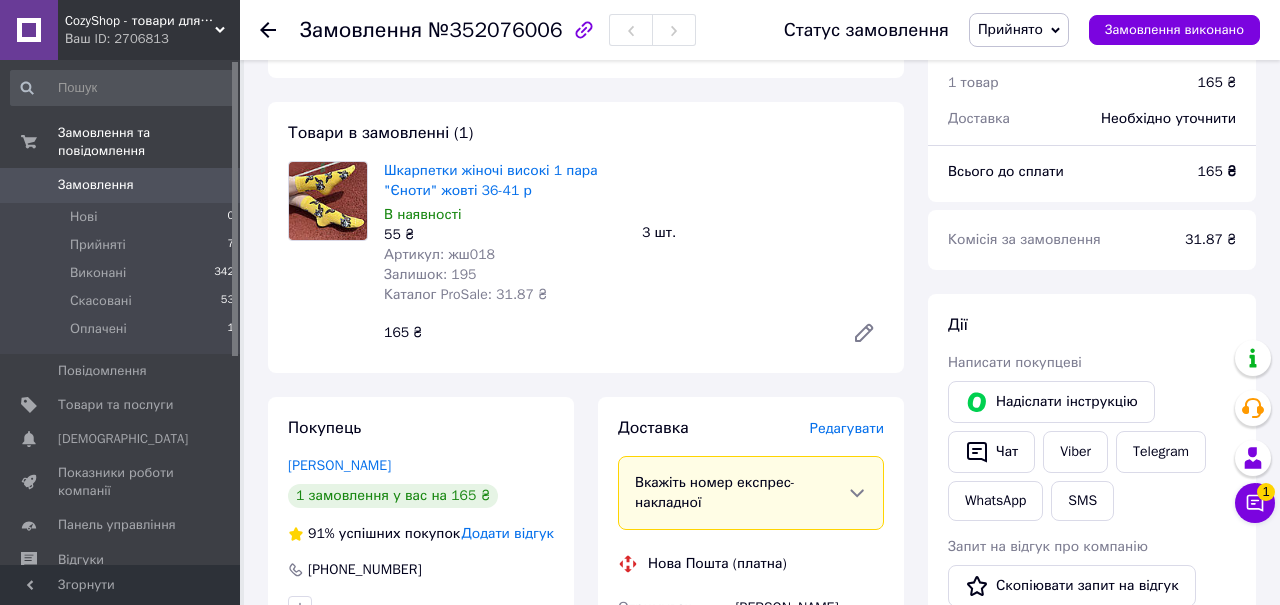 click on "Ваш ID: 2706813" at bounding box center [152, 39] 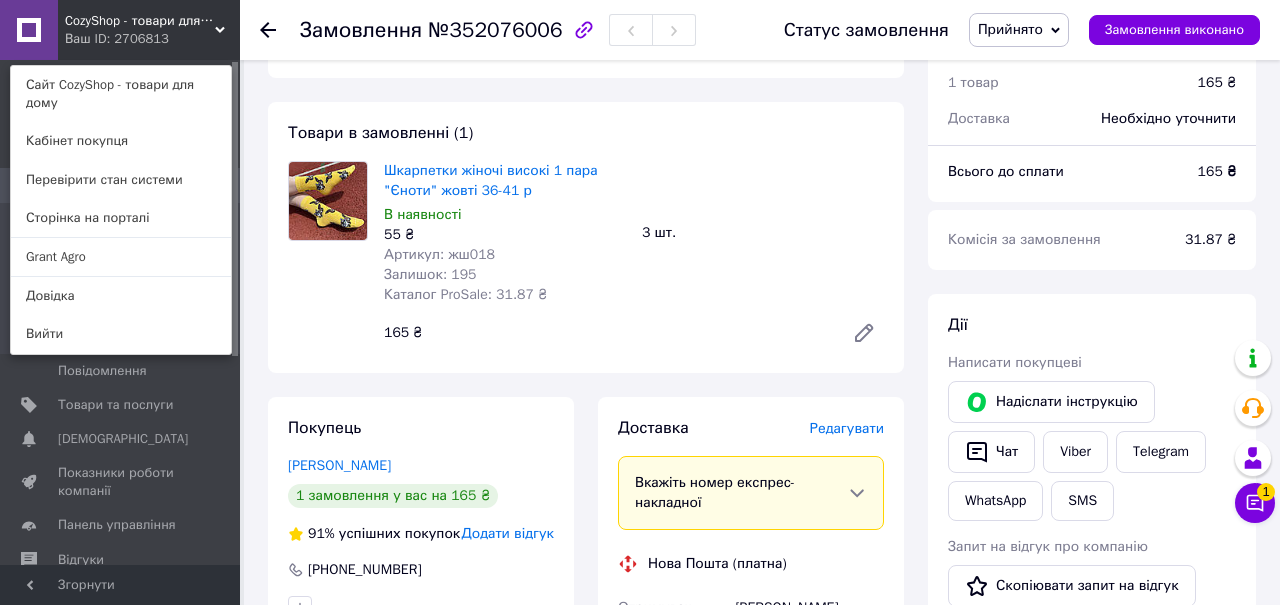 click on "Grant Agro" at bounding box center [121, 257] 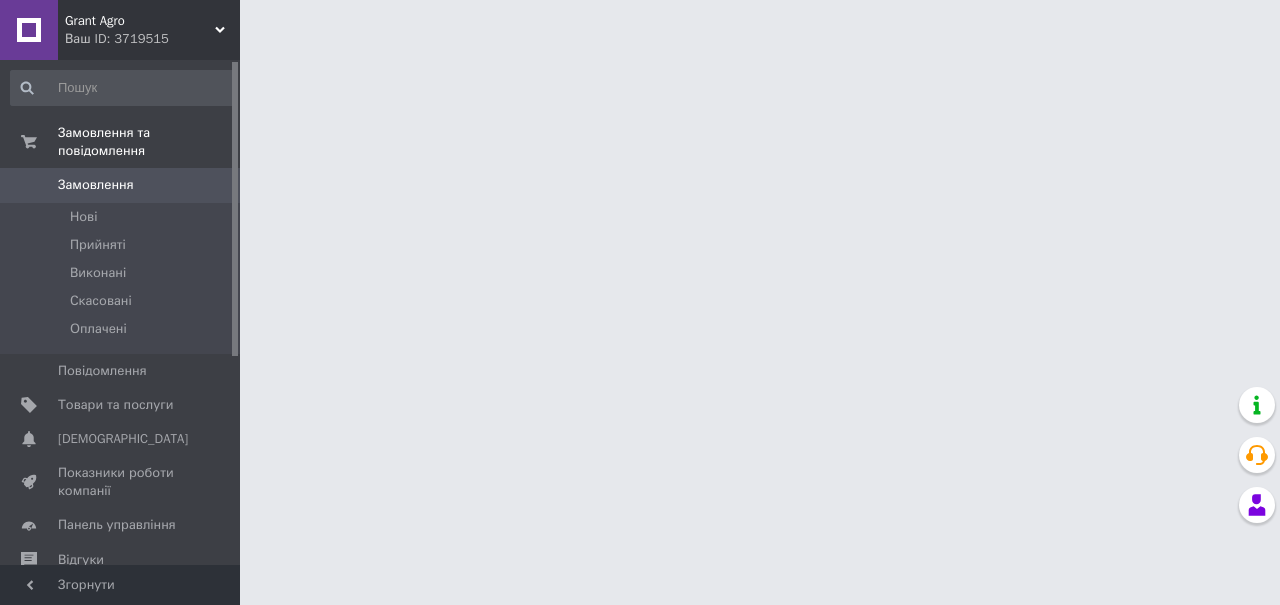 scroll, scrollTop: 0, scrollLeft: 0, axis: both 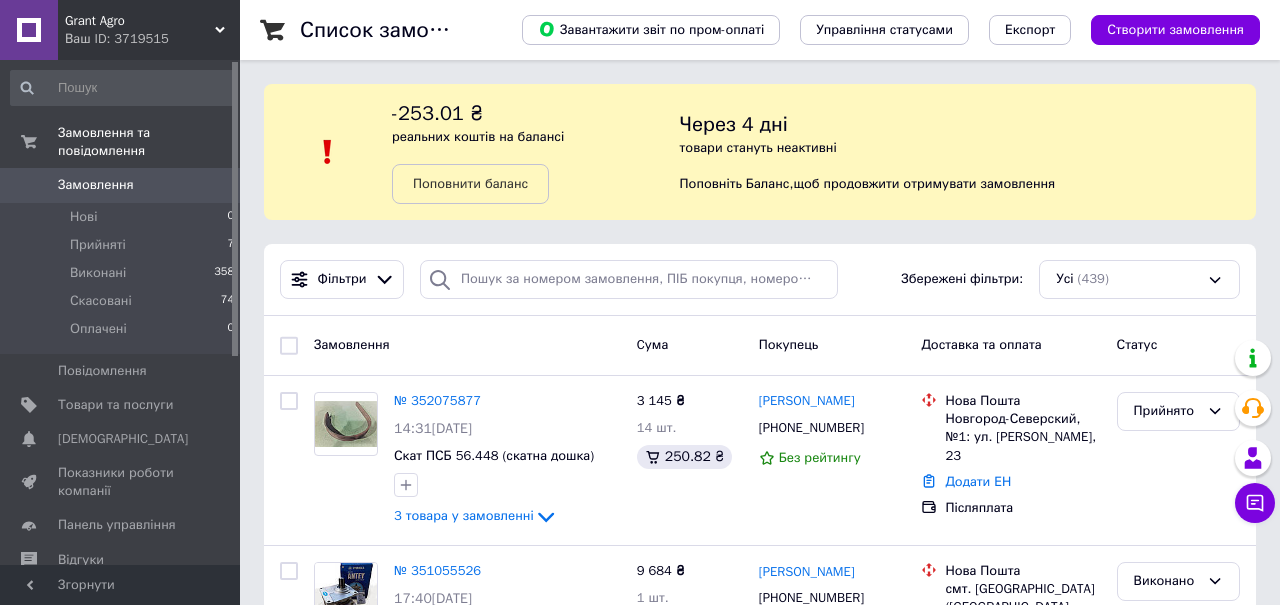 click on "№ 352075877" at bounding box center (437, 400) 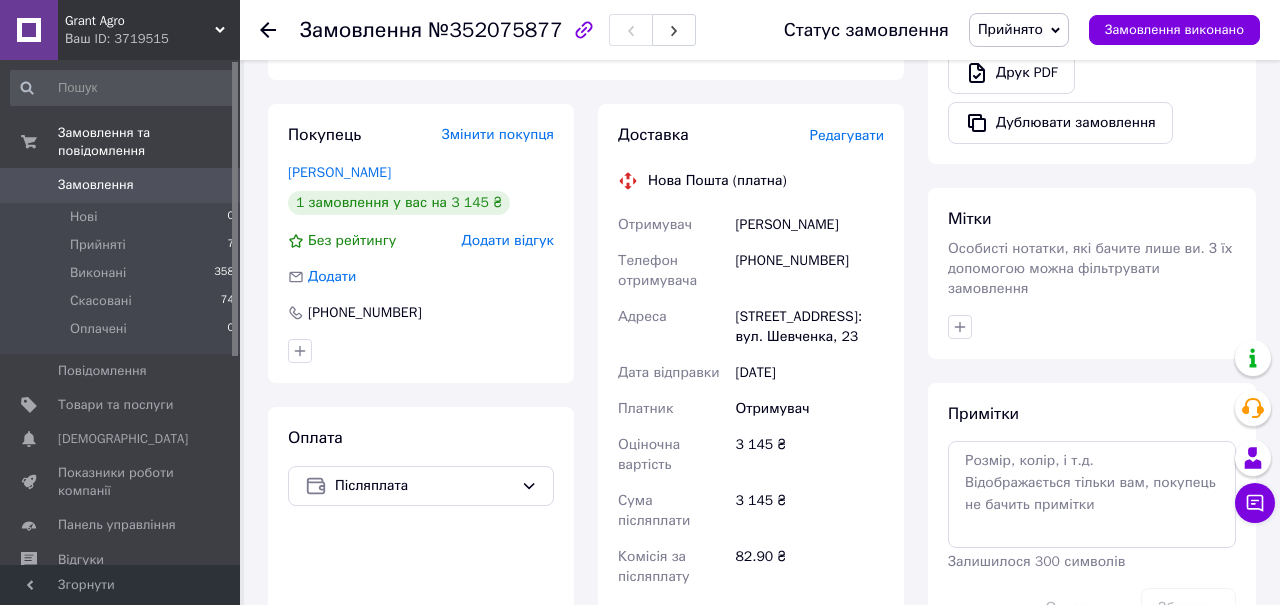scroll, scrollTop: 746, scrollLeft: 0, axis: vertical 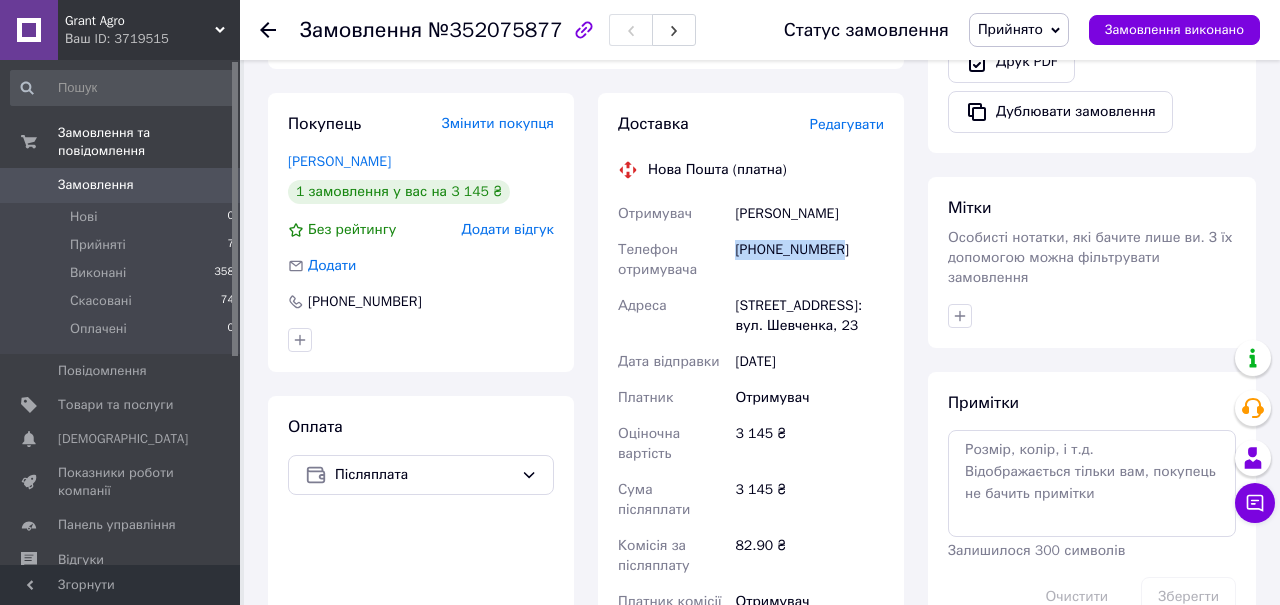 copy on "[PHONE_NUMBER]" 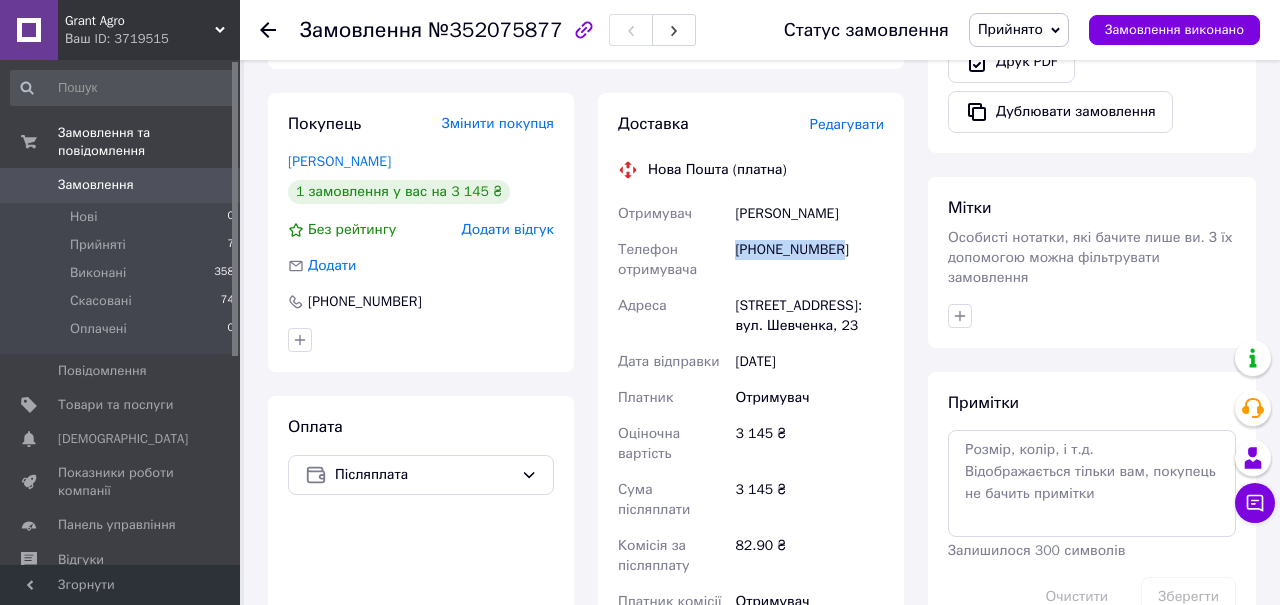copy on "[PERSON_NAME]" 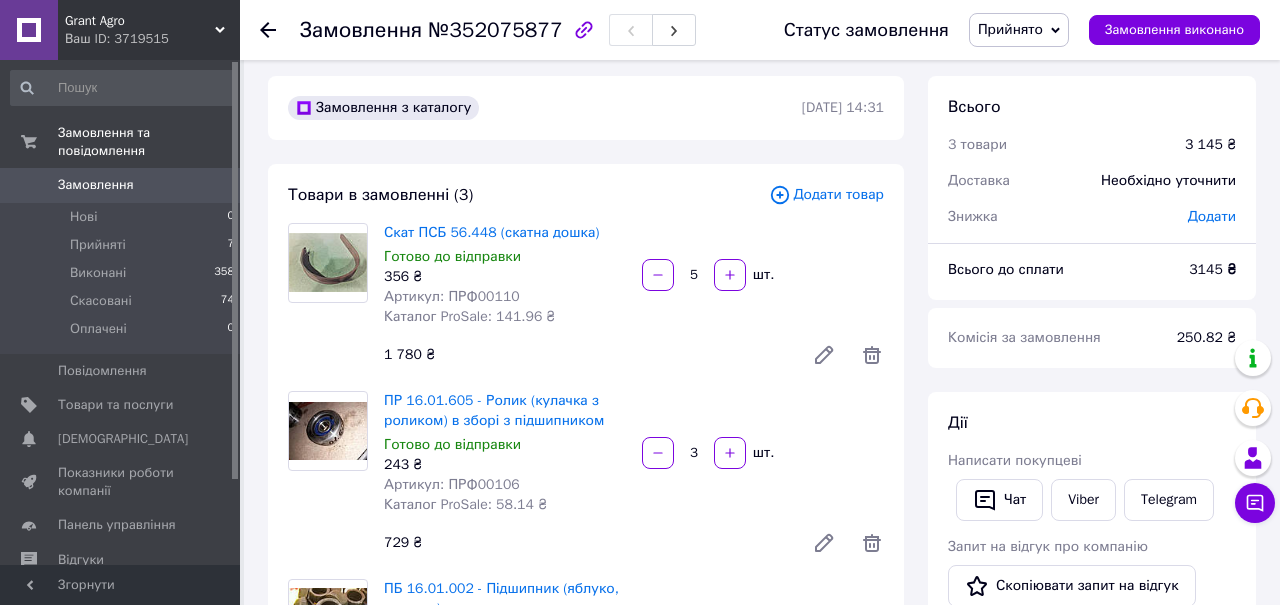 scroll, scrollTop: 0, scrollLeft: 0, axis: both 